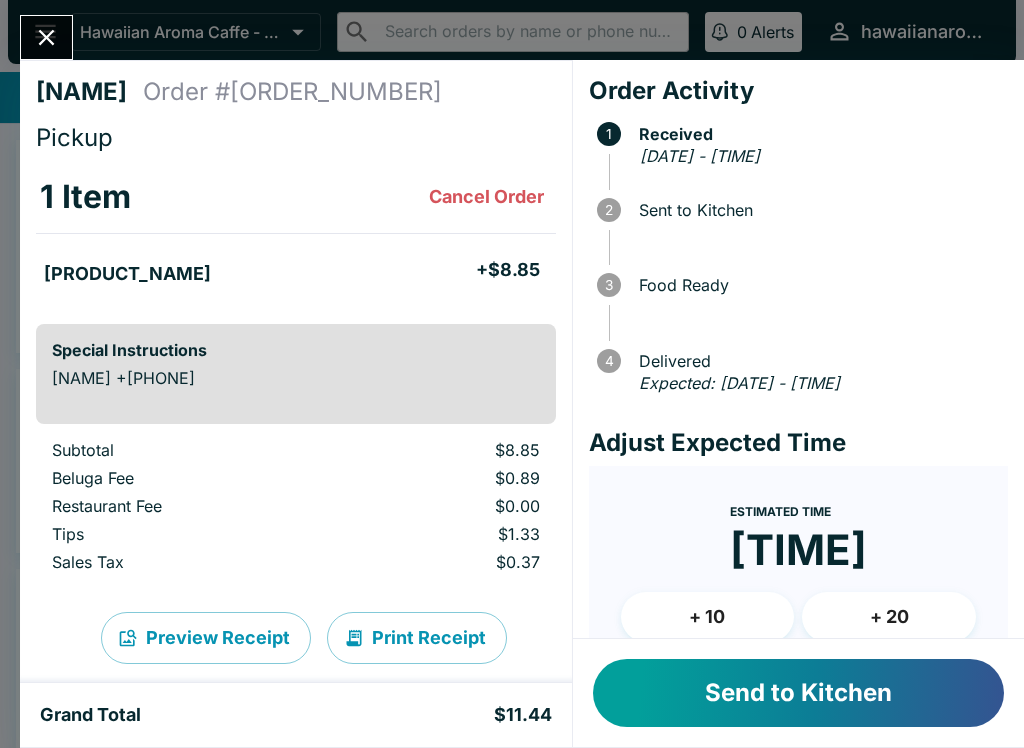 scroll, scrollTop: 0, scrollLeft: 0, axis: both 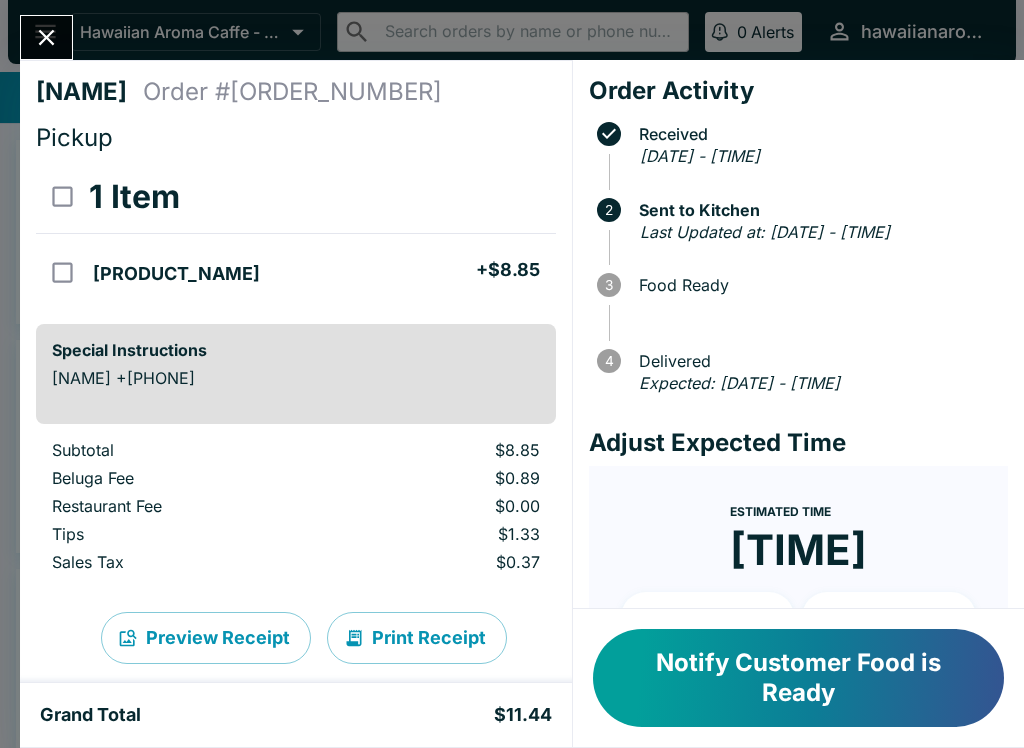 click on "Notify Customer Food is Ready" at bounding box center (798, 678) 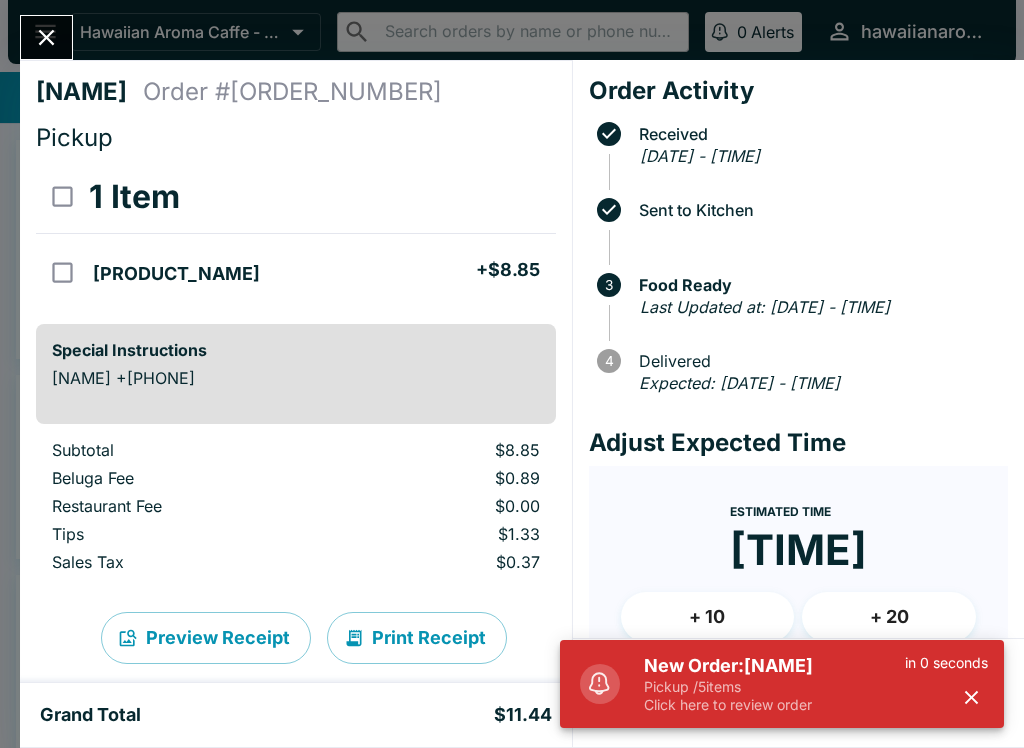 click at bounding box center [971, 697] 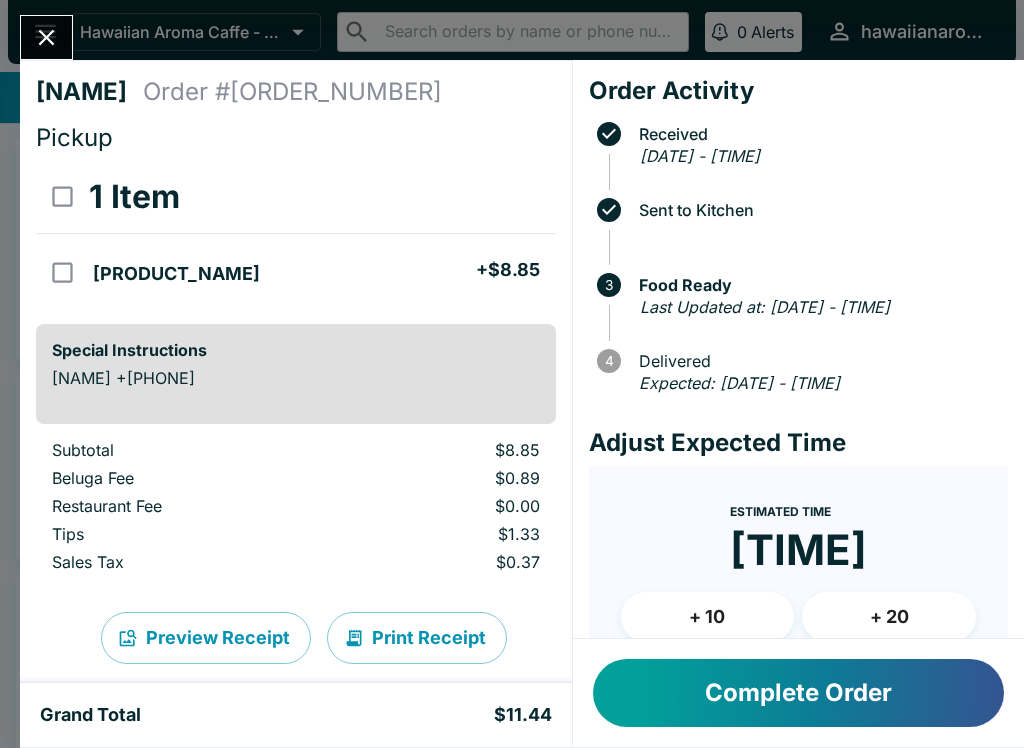 click at bounding box center (46, 37) 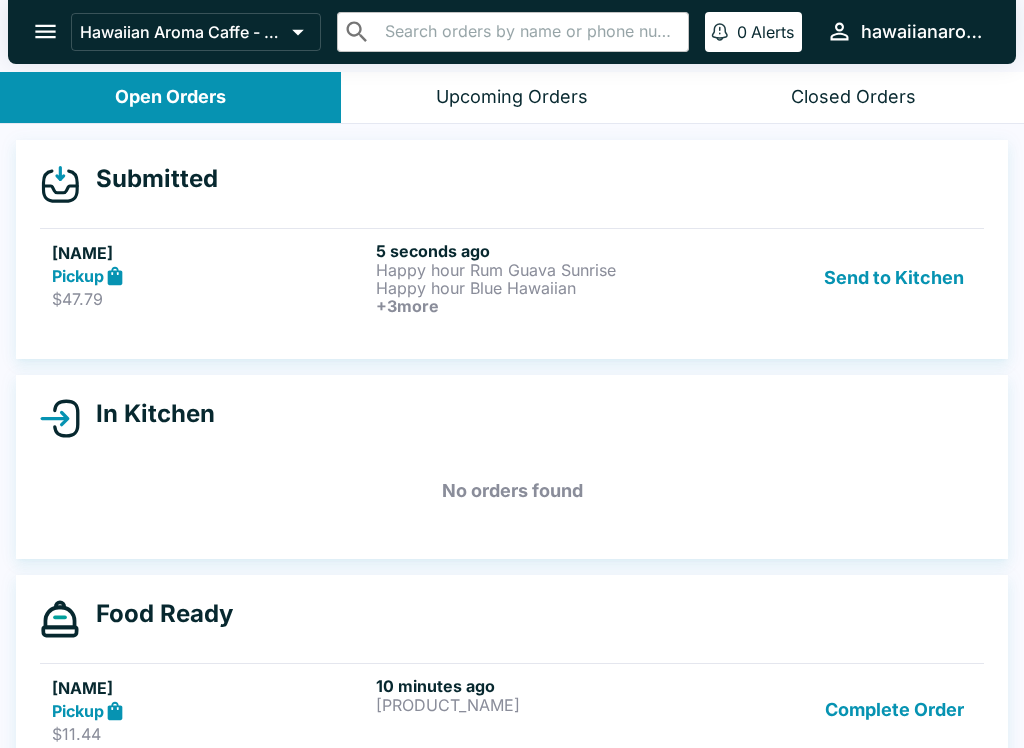 click on "[NAME]" at bounding box center (210, 253) 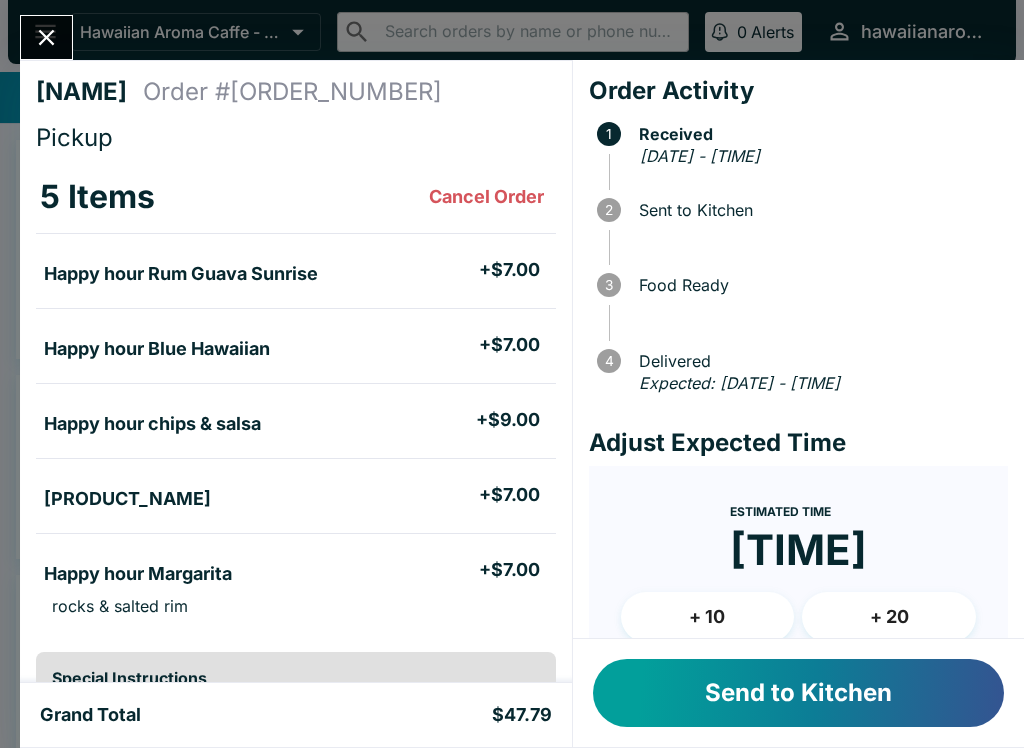 click on "Send to Kitchen" at bounding box center [798, 693] 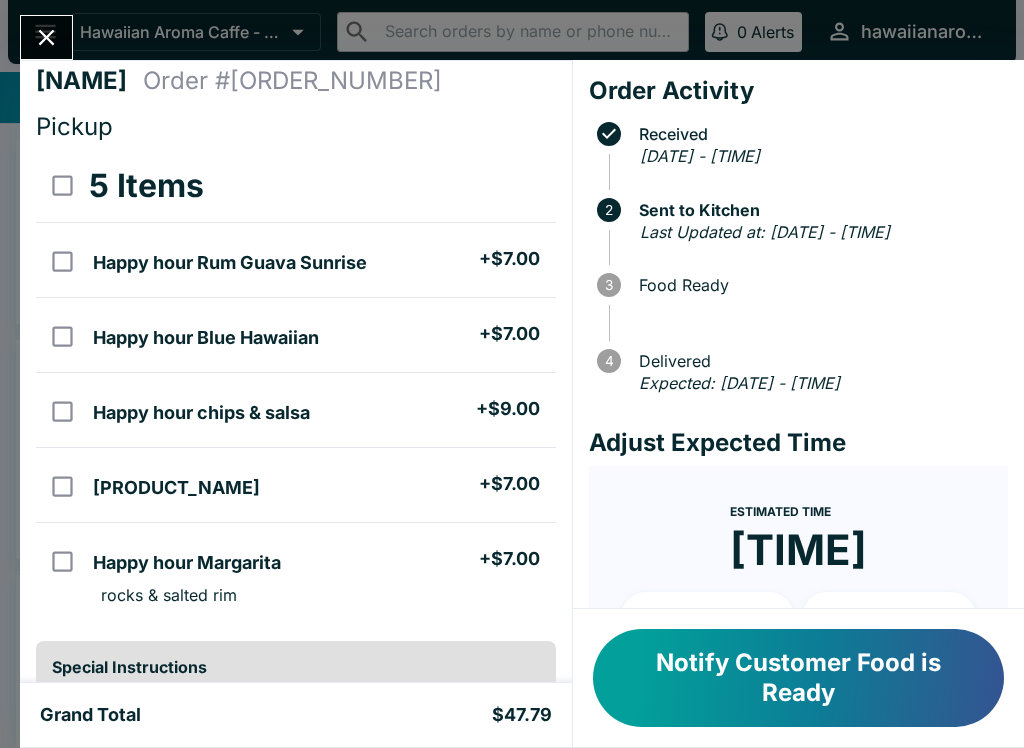 scroll, scrollTop: 15, scrollLeft: 0, axis: vertical 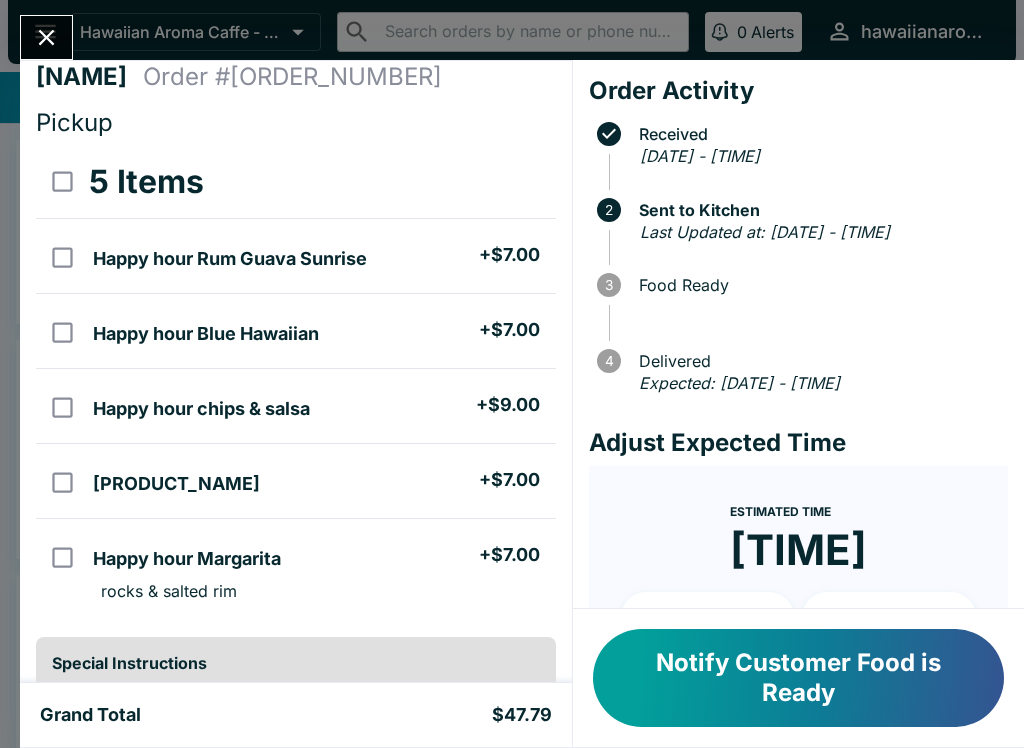 click on "Notify Customer Food is Ready" at bounding box center [798, 678] 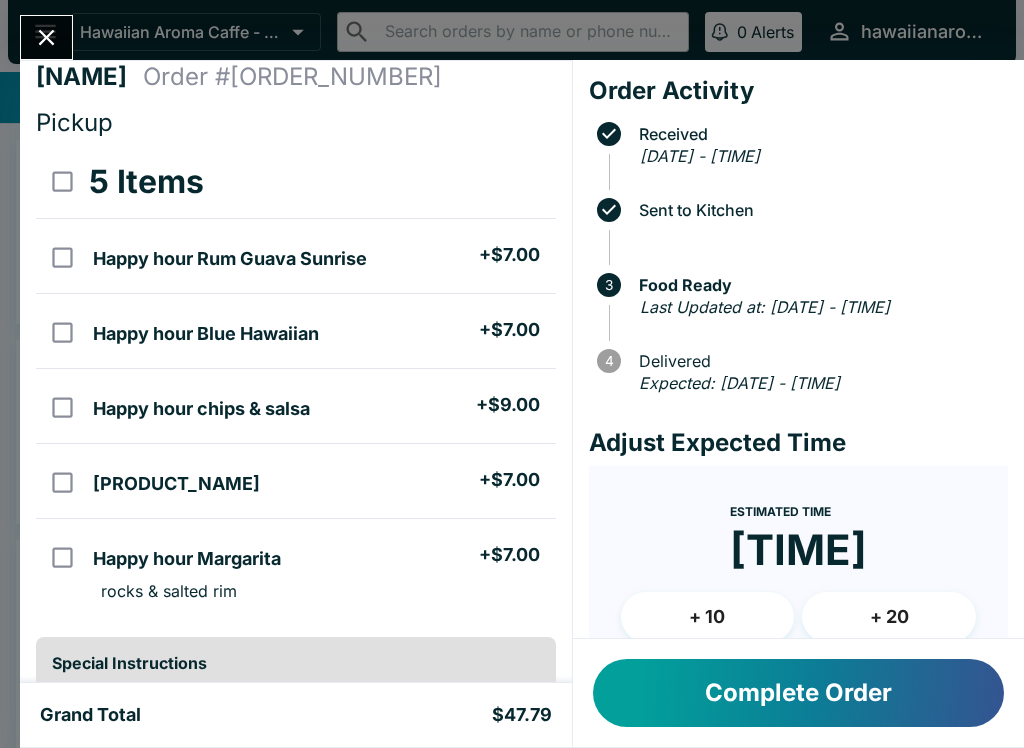 click on "Complete Order" at bounding box center [798, 693] 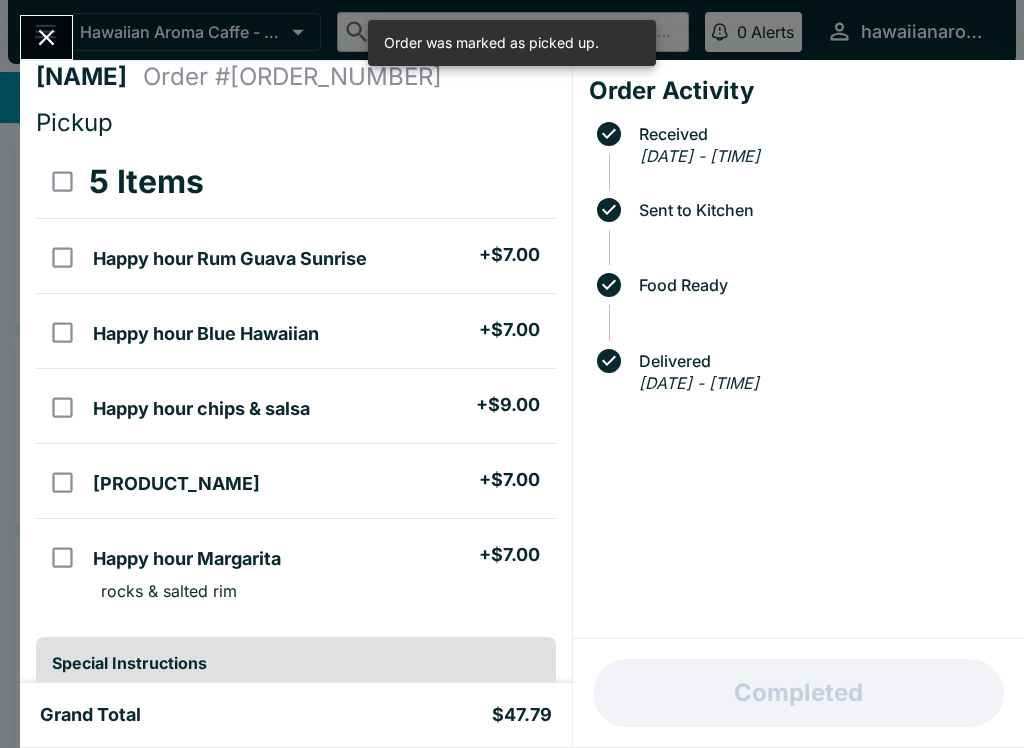 click 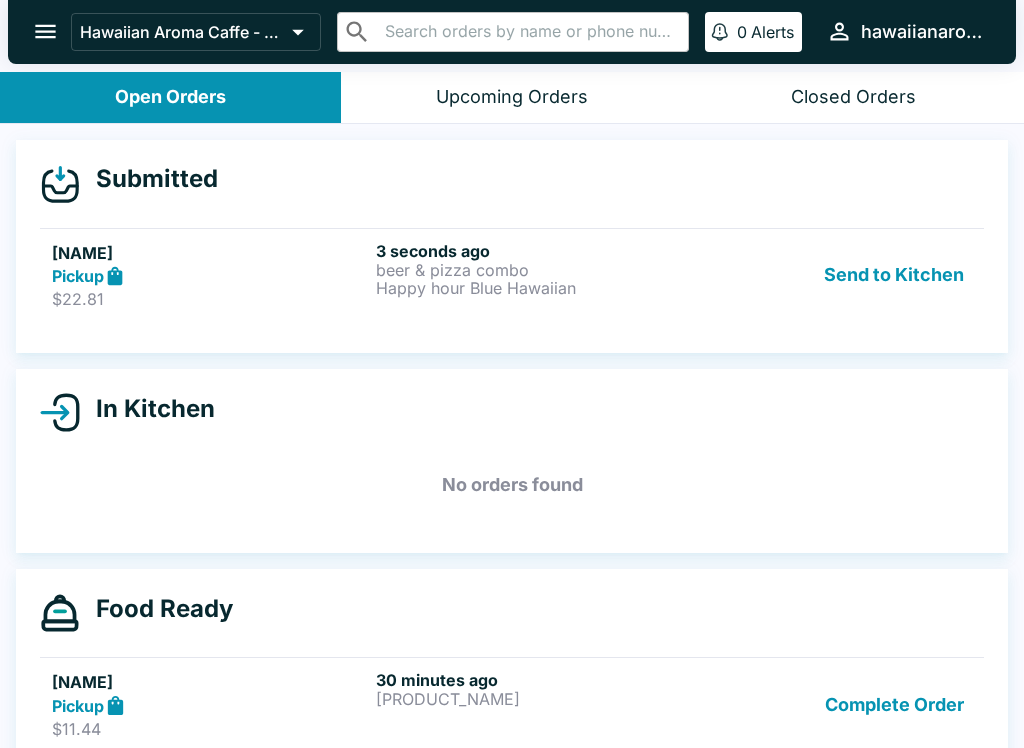 click on "Pickup" at bounding box center (210, 276) 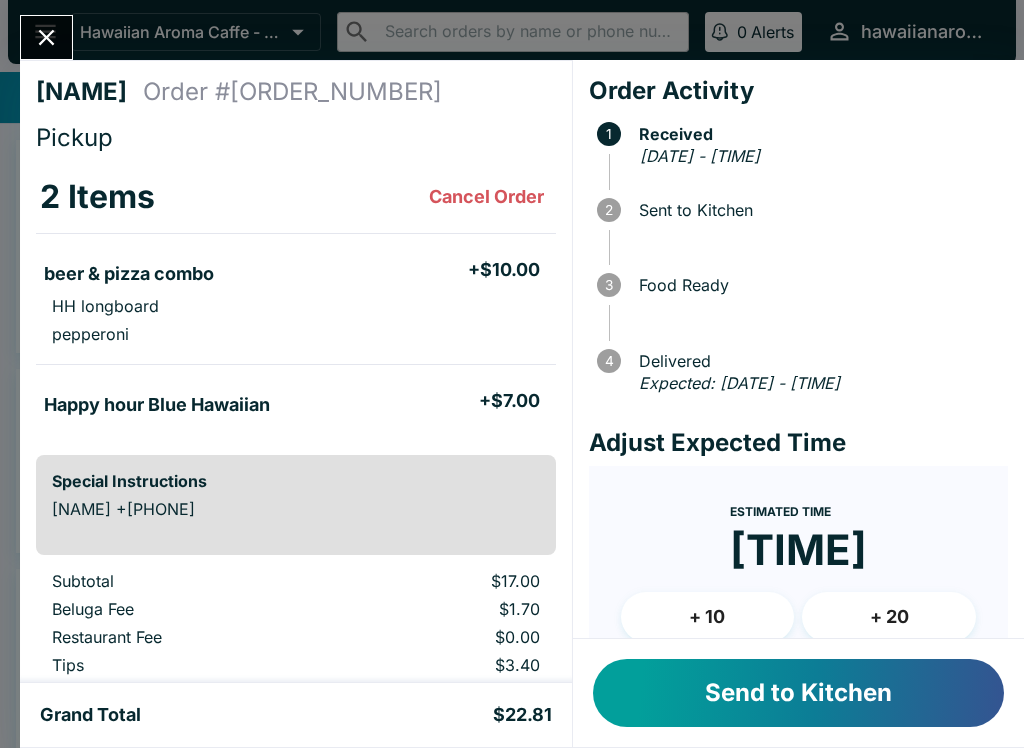 click on "Send to Kitchen" at bounding box center [798, 693] 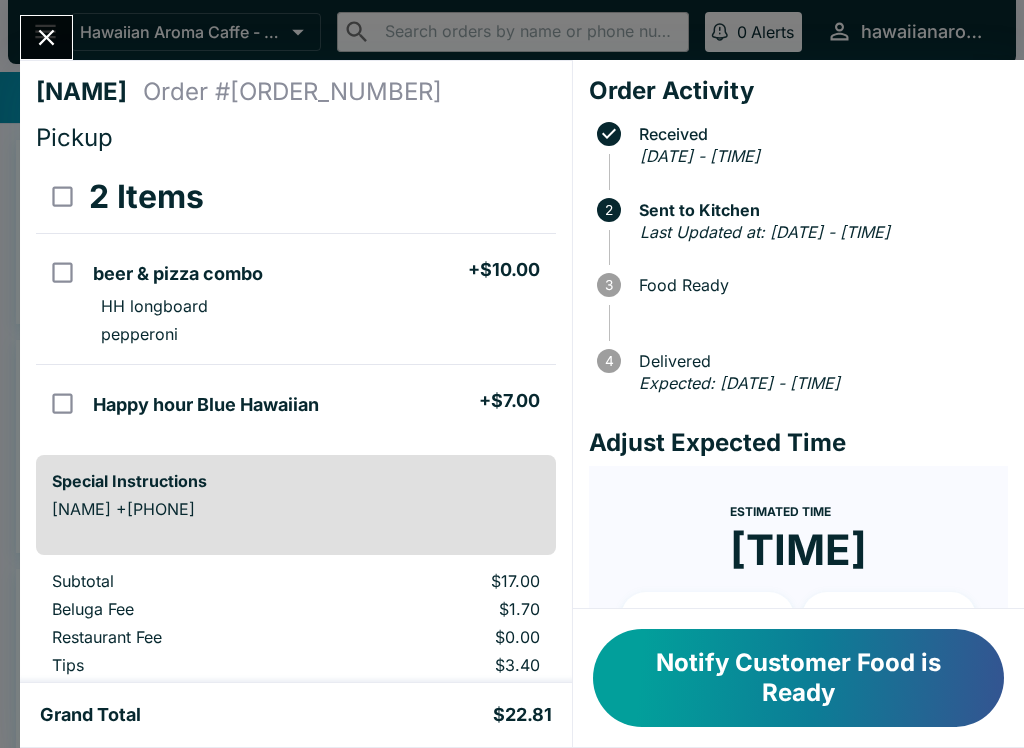 click on "Notify Customer Food is Ready" at bounding box center [798, 678] 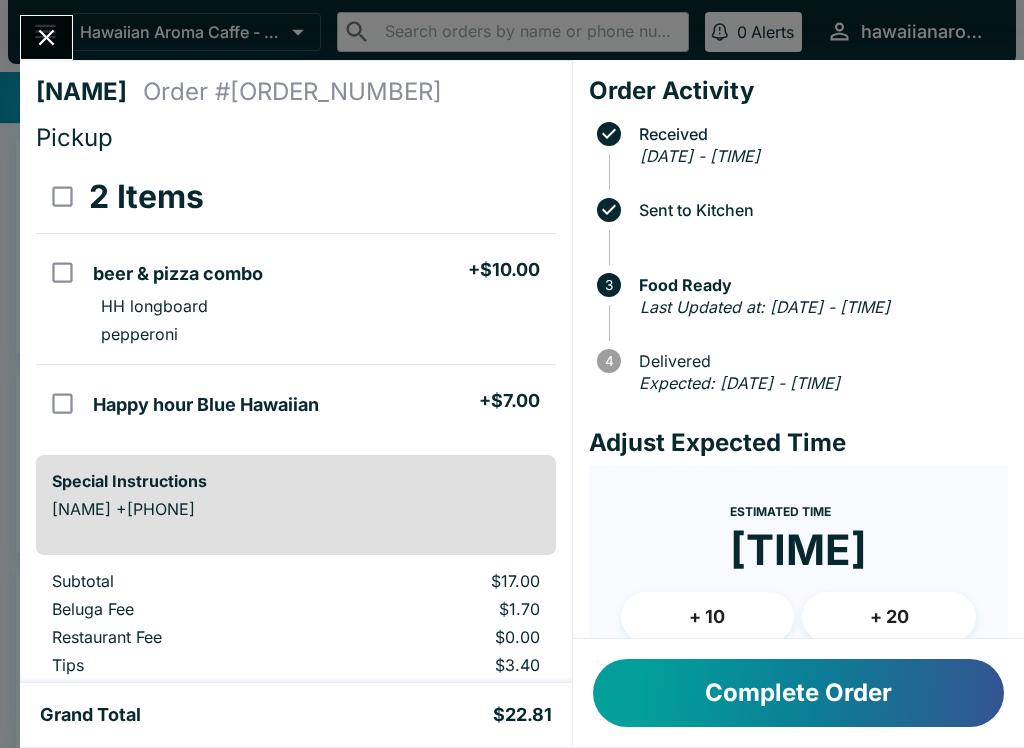 click on "Complete Order" at bounding box center [798, 693] 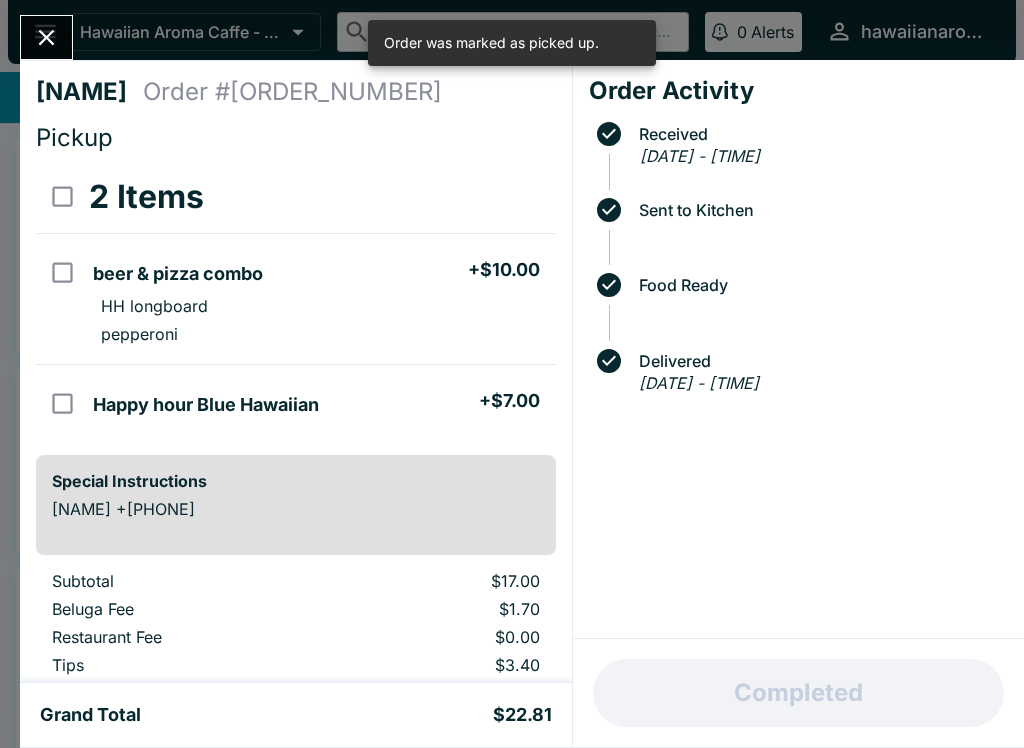 click 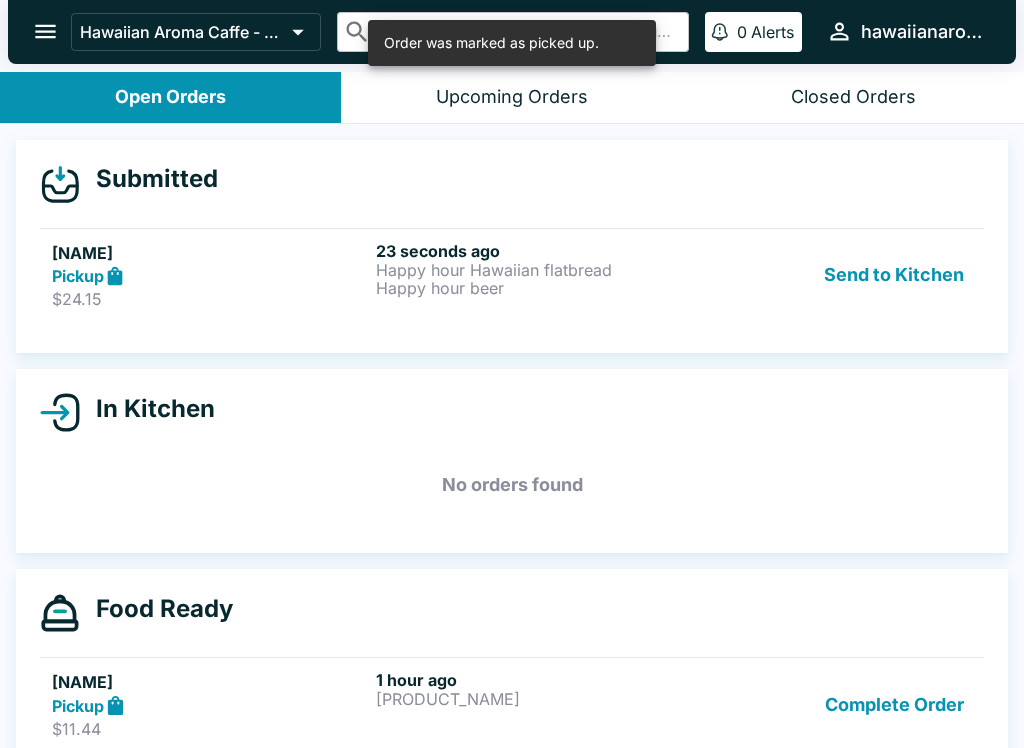 click on "Pickup" at bounding box center (210, 276) 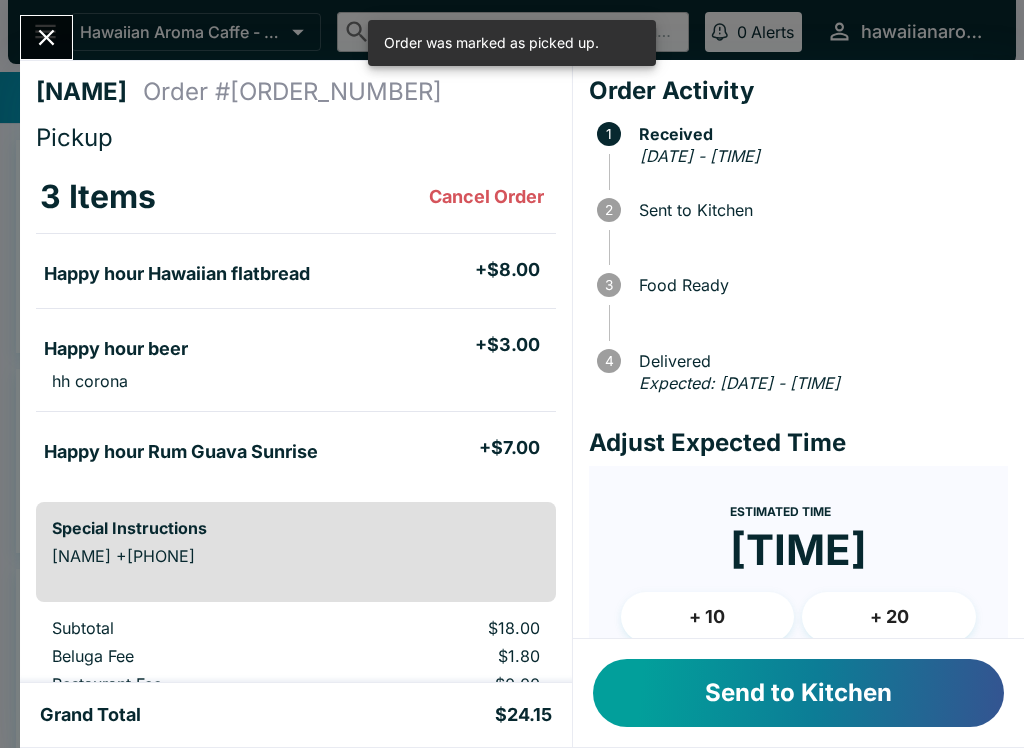 click on "Send to Kitchen" at bounding box center (798, 693) 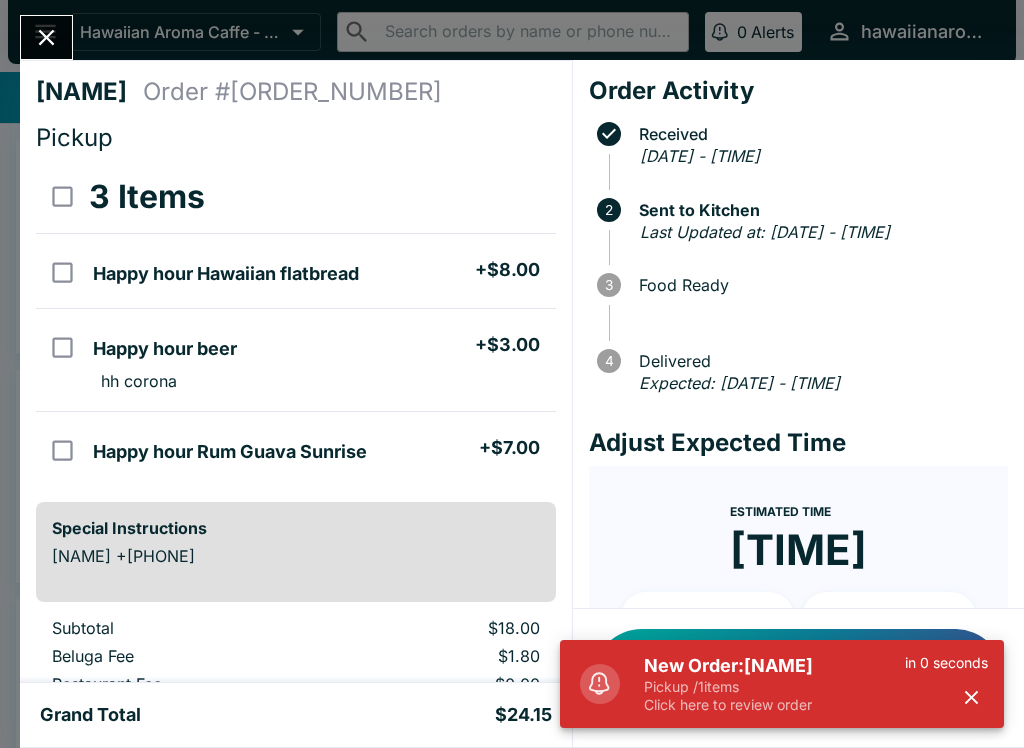 click at bounding box center (46, 37) 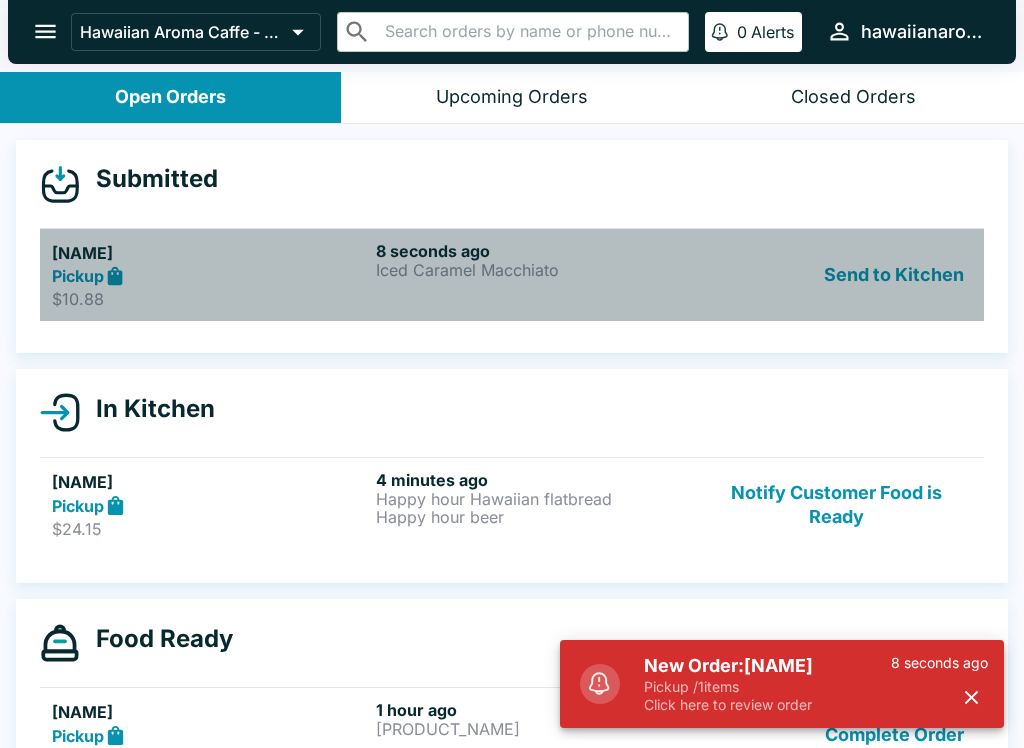 click on "$10.88" at bounding box center (210, 299) 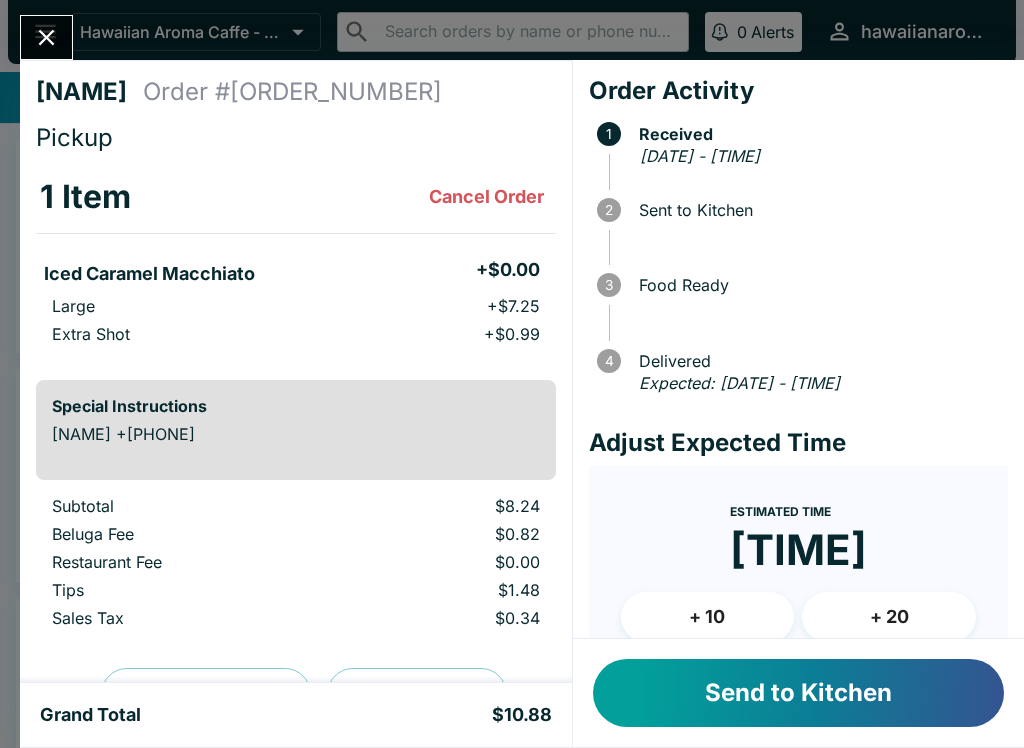 click at bounding box center (46, 37) 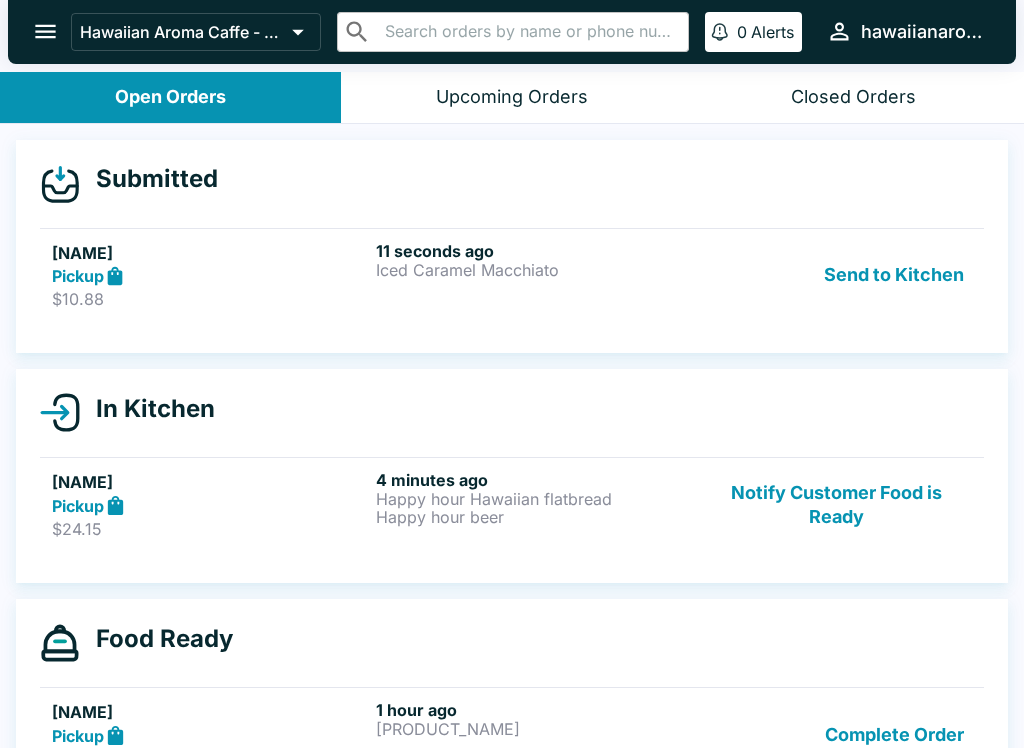 click on "Pickup" at bounding box center [210, 276] 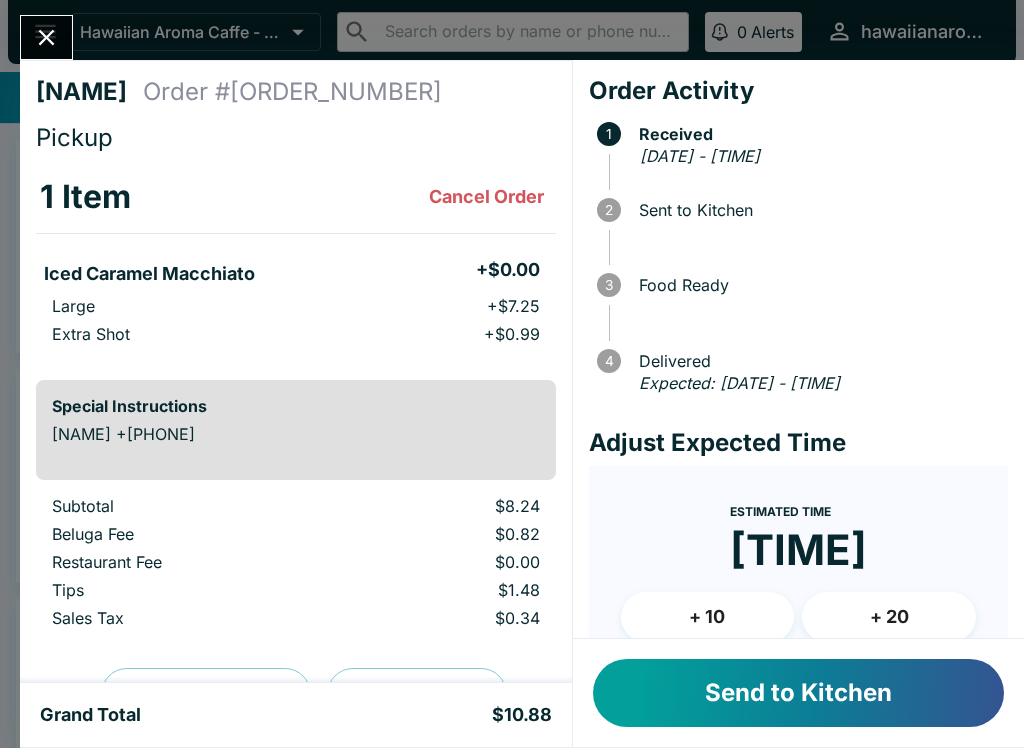 click on "Send to Kitchen" at bounding box center (798, 693) 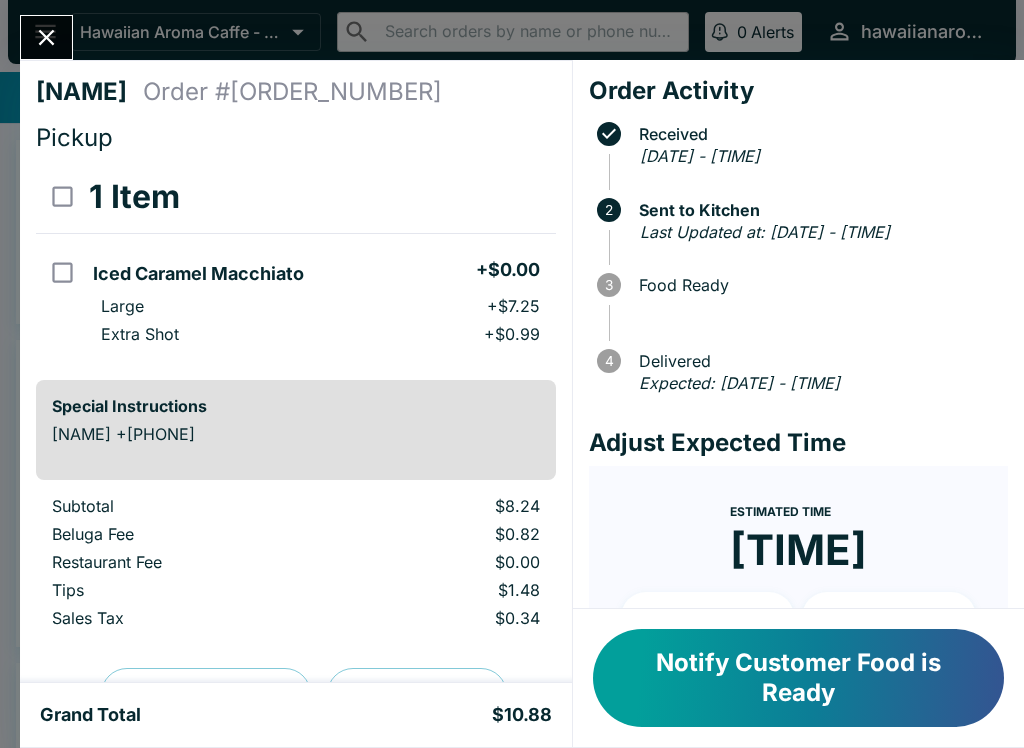 click 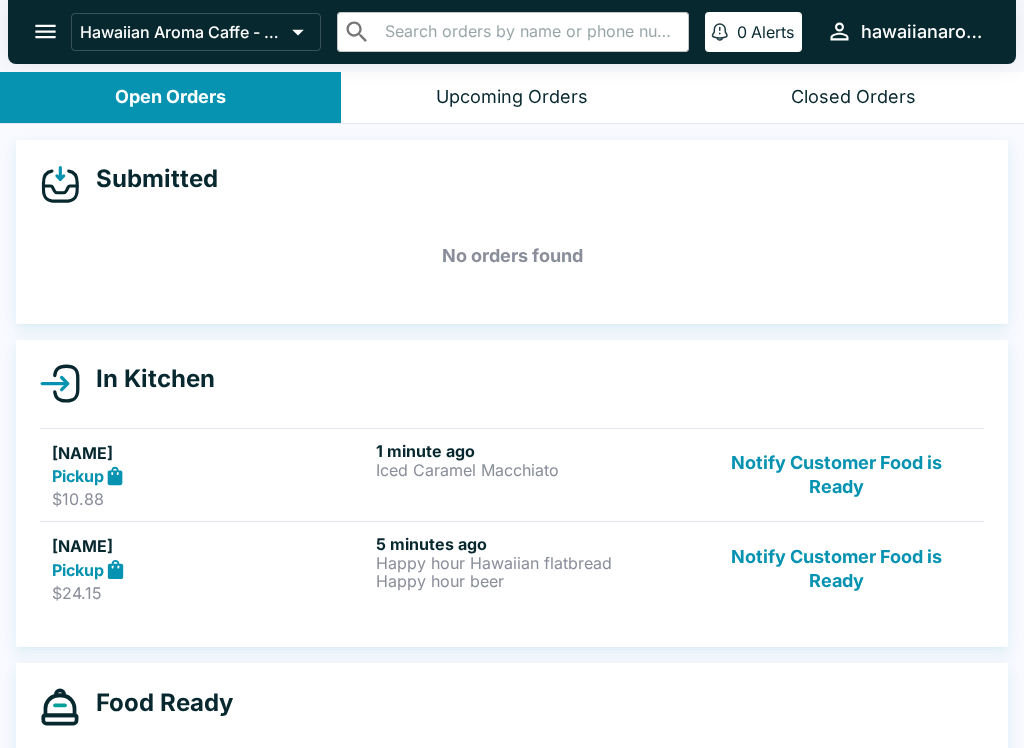 click on "Pickup" at bounding box center [210, 569] 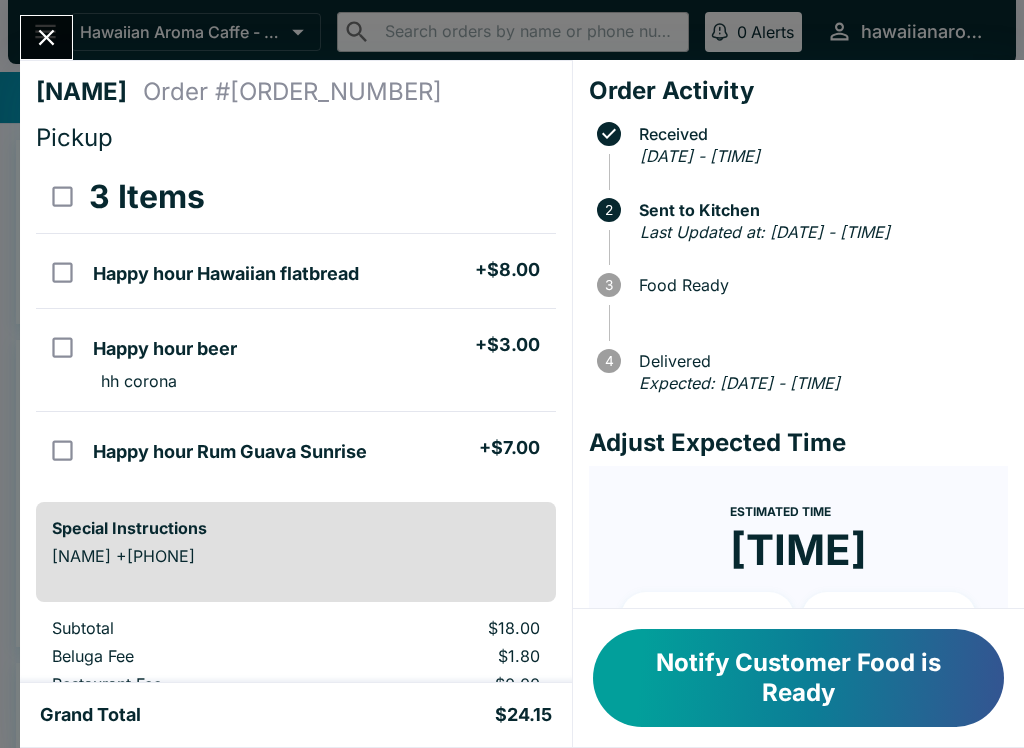 click on "Notify Customer Food is Ready" at bounding box center [798, 678] 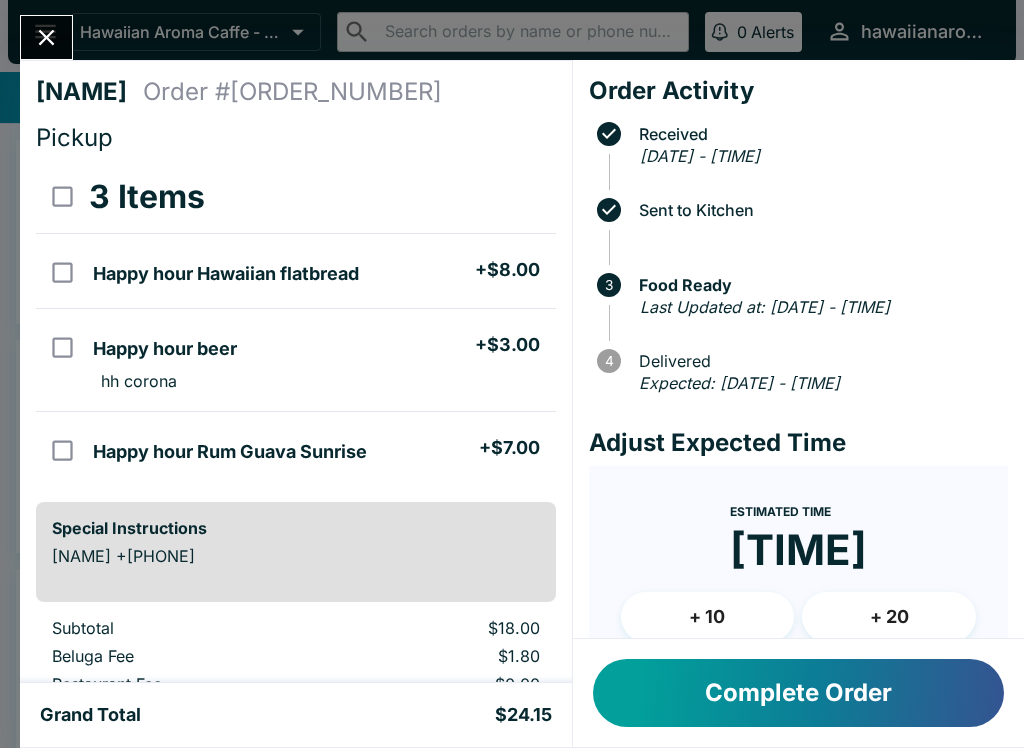 click on "Complete Order" at bounding box center (798, 693) 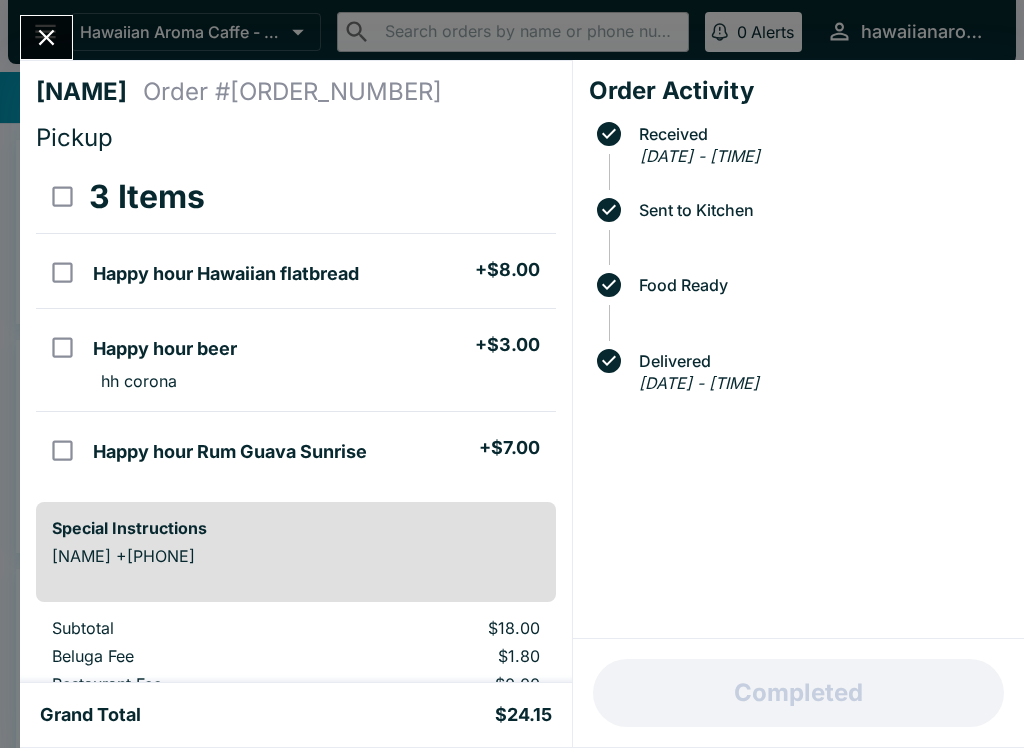 click 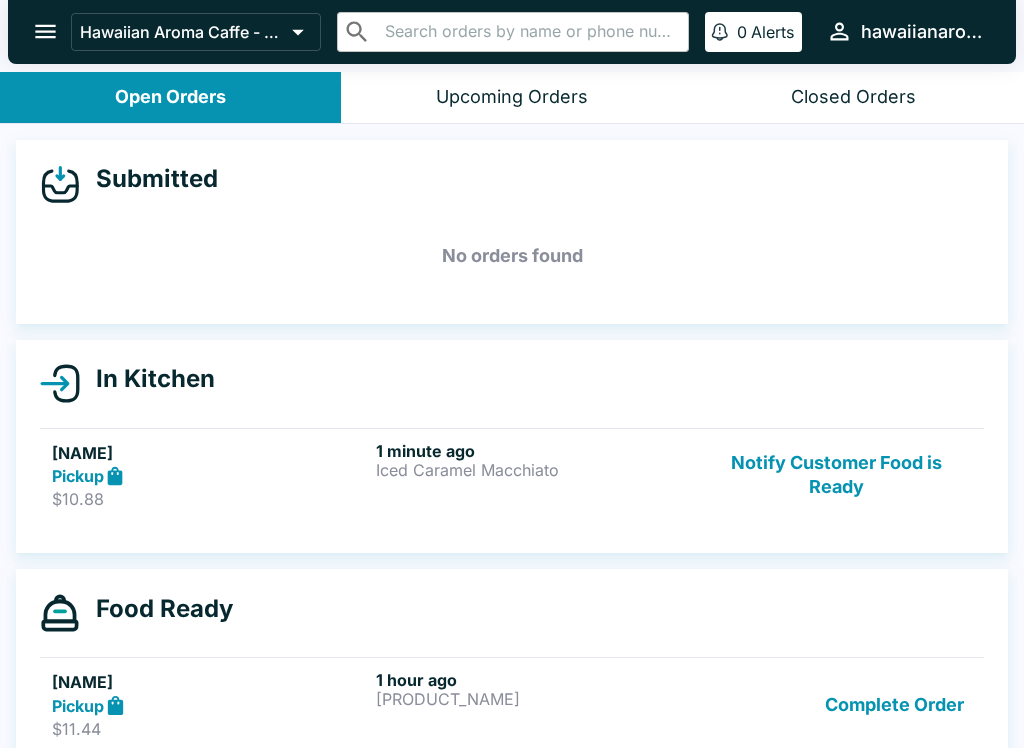 click on "Iced Caramel Macchiato" at bounding box center [534, 470] 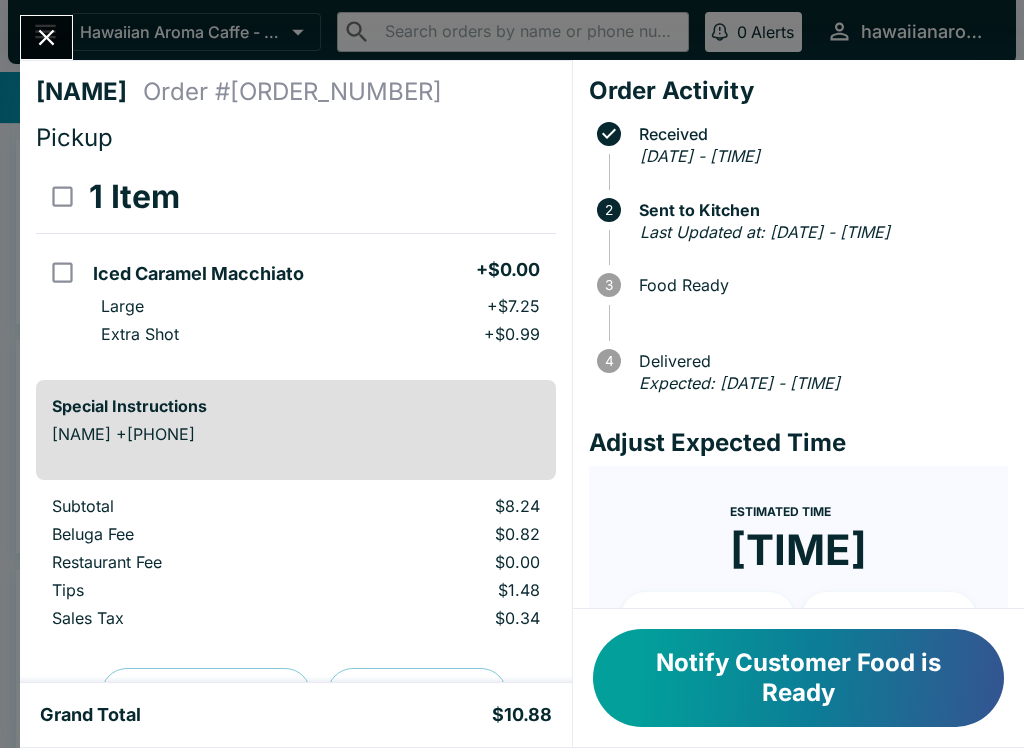 click on "Notify Customer Food is Ready" at bounding box center (798, 678) 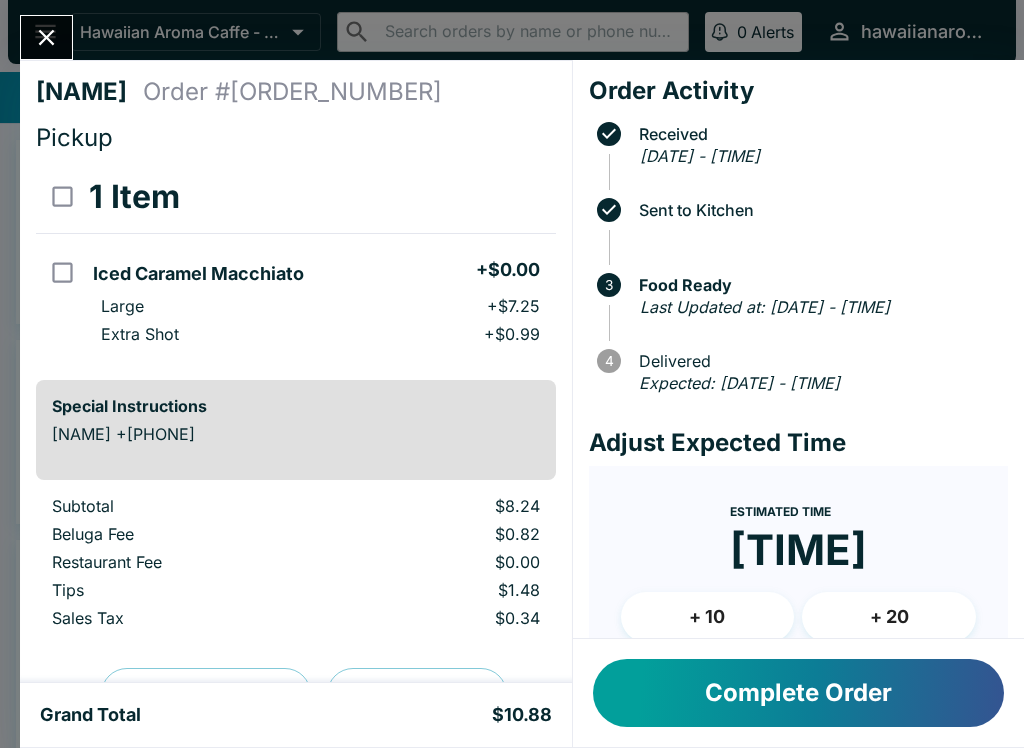 click on "Complete Order" at bounding box center [798, 693] 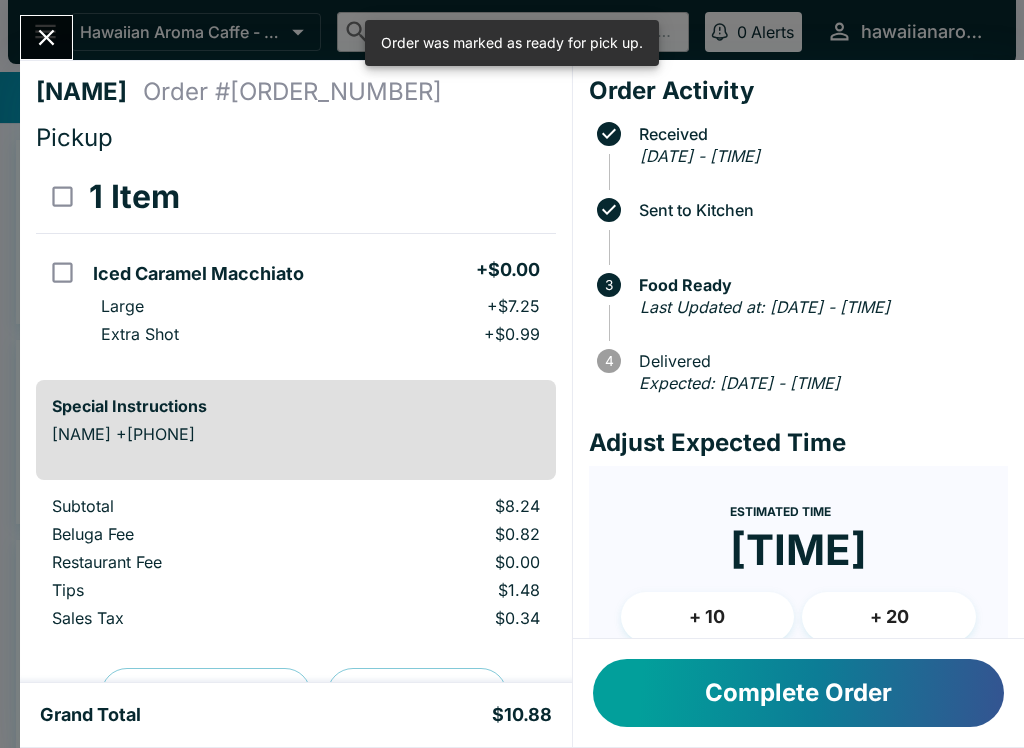 click 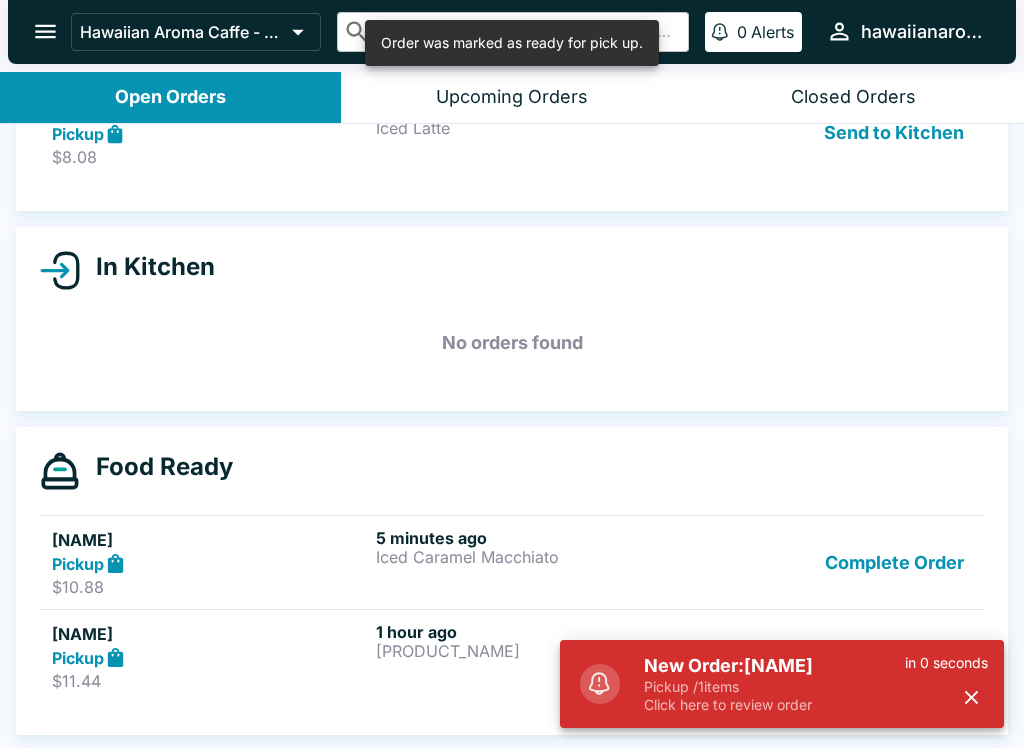 scroll, scrollTop: 142, scrollLeft: 0, axis: vertical 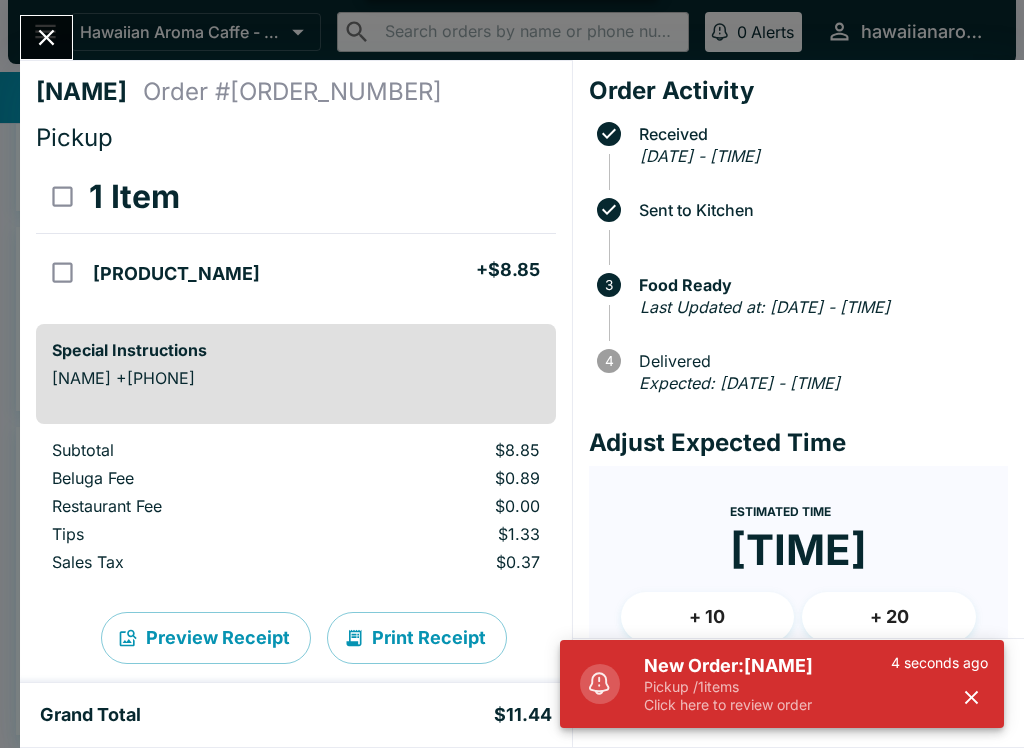 click on "4 seconds ago" at bounding box center (939, 684) 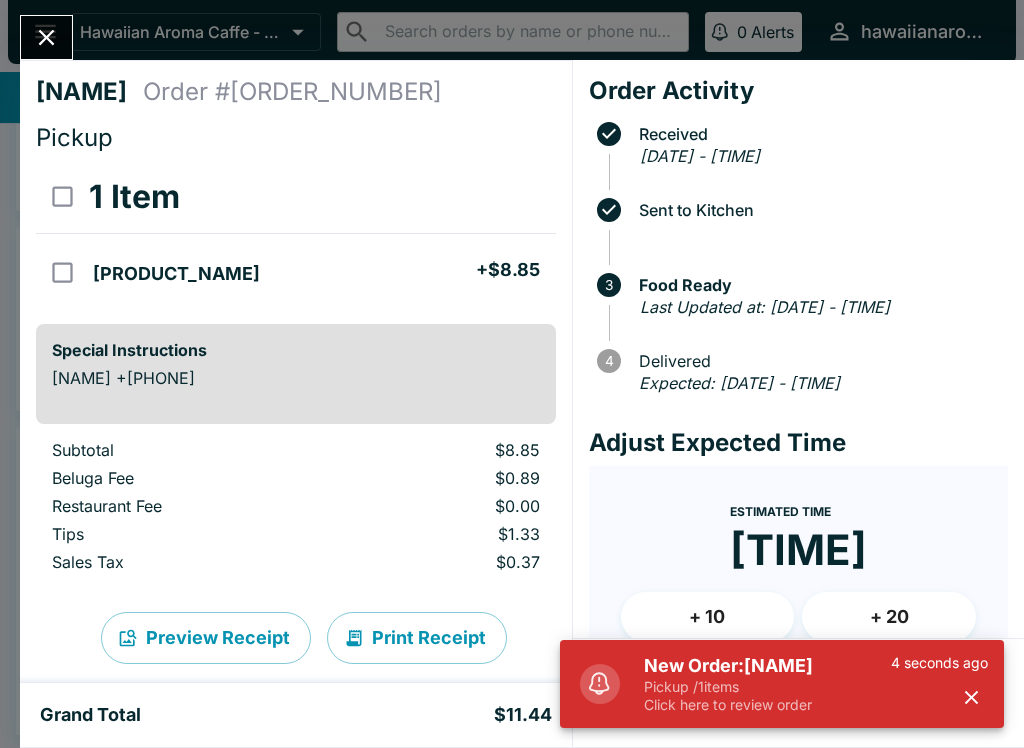 click 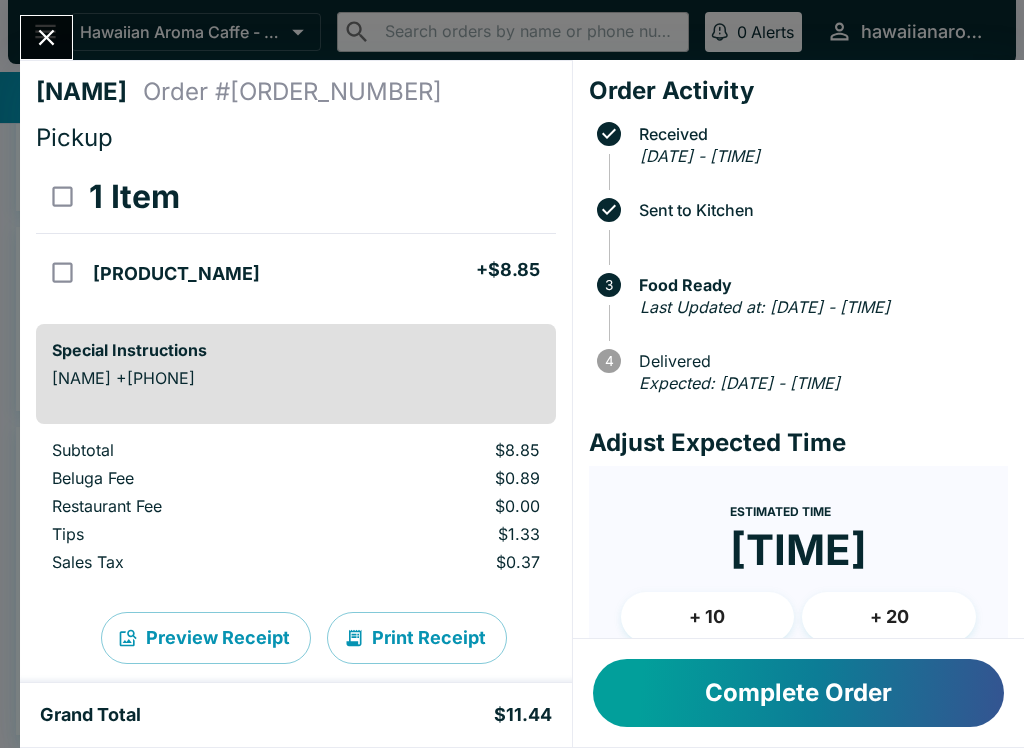 click on "Complete Order" at bounding box center (798, 693) 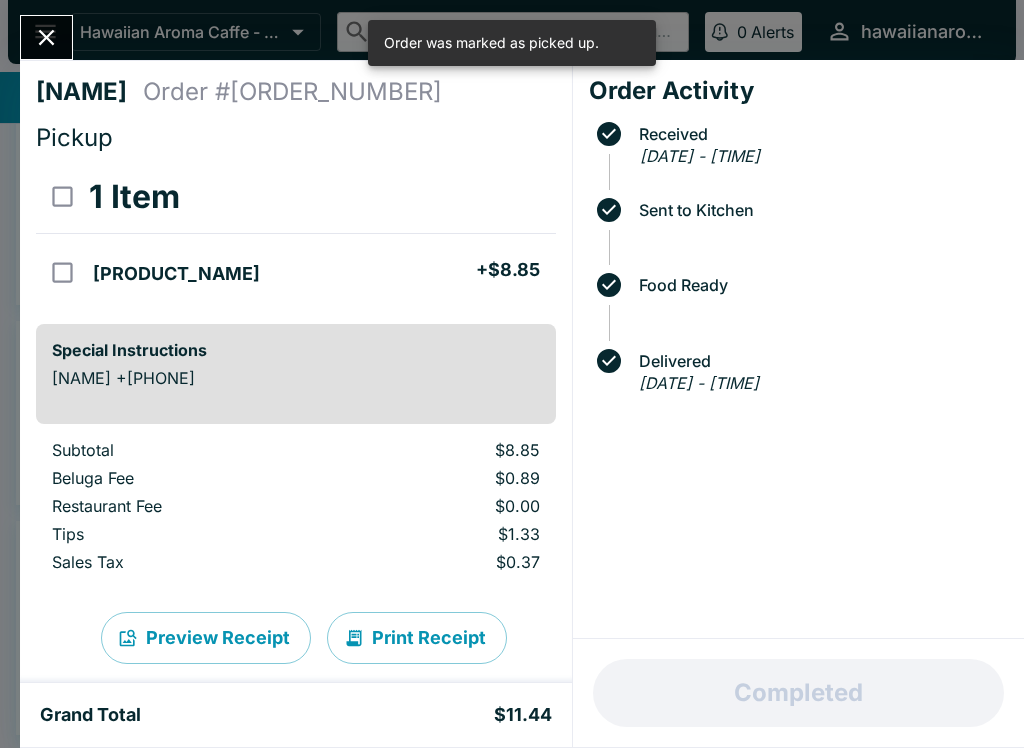 scroll, scrollTop: 48, scrollLeft: 0, axis: vertical 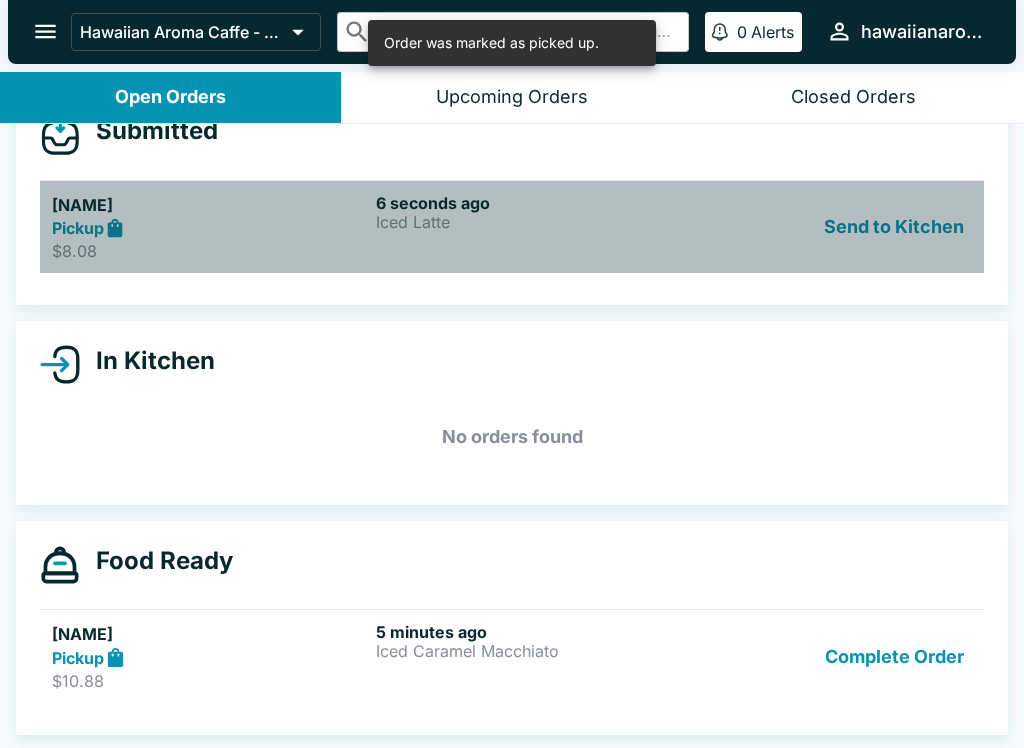 click on "Pickup" at bounding box center (210, 228) 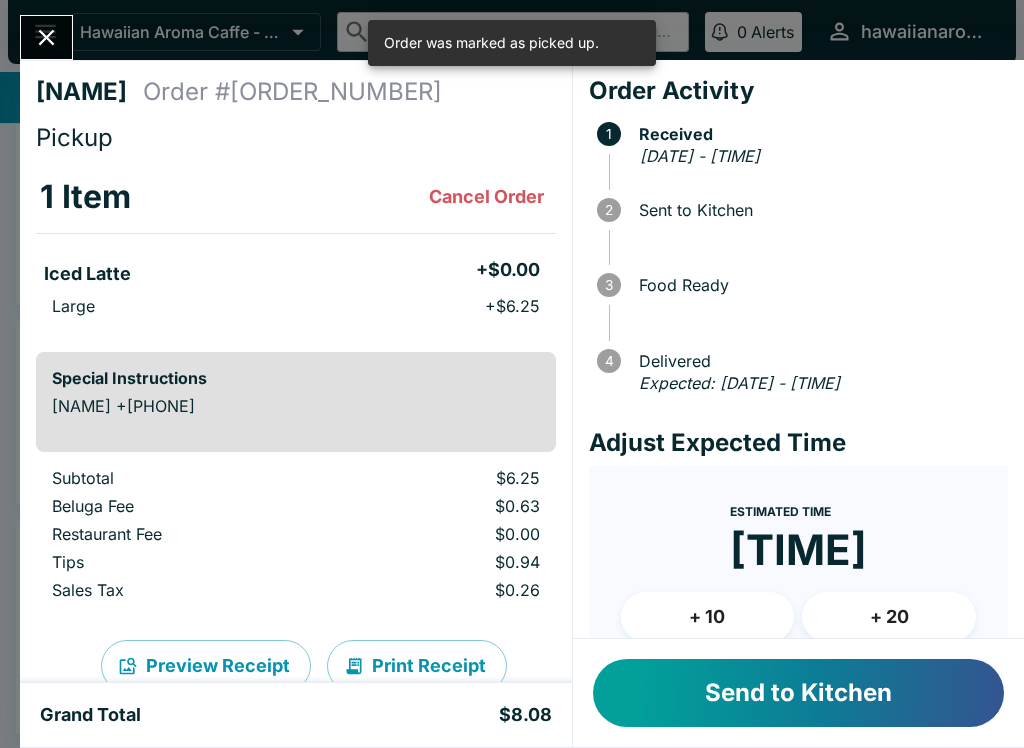 click on "Send to Kitchen" at bounding box center (798, 693) 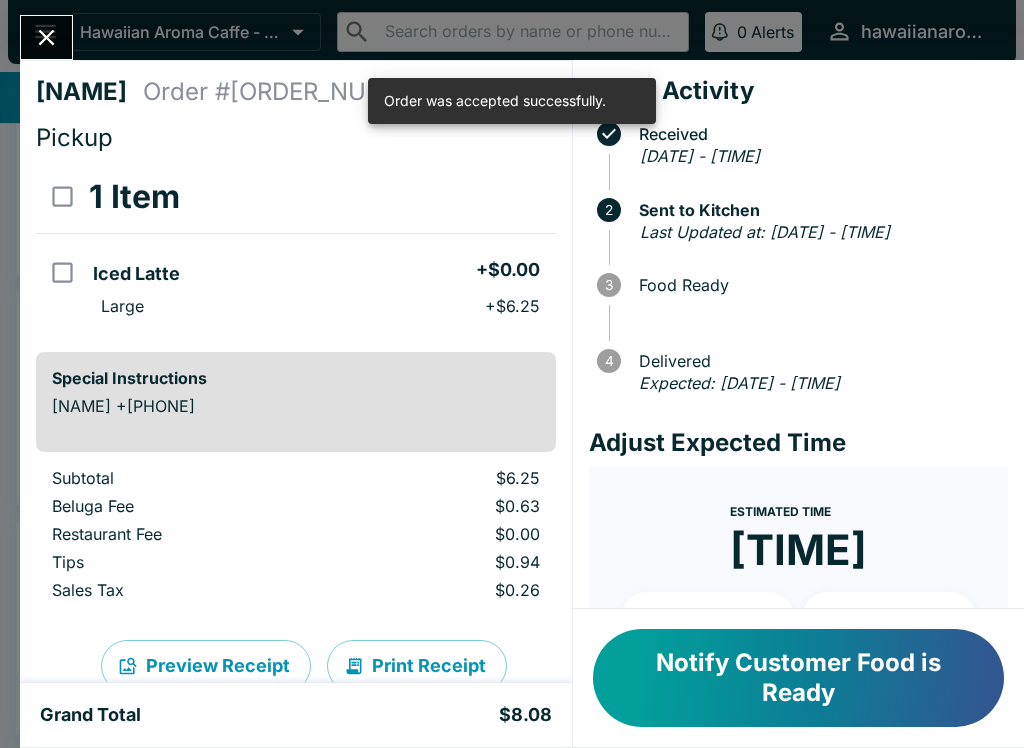 click 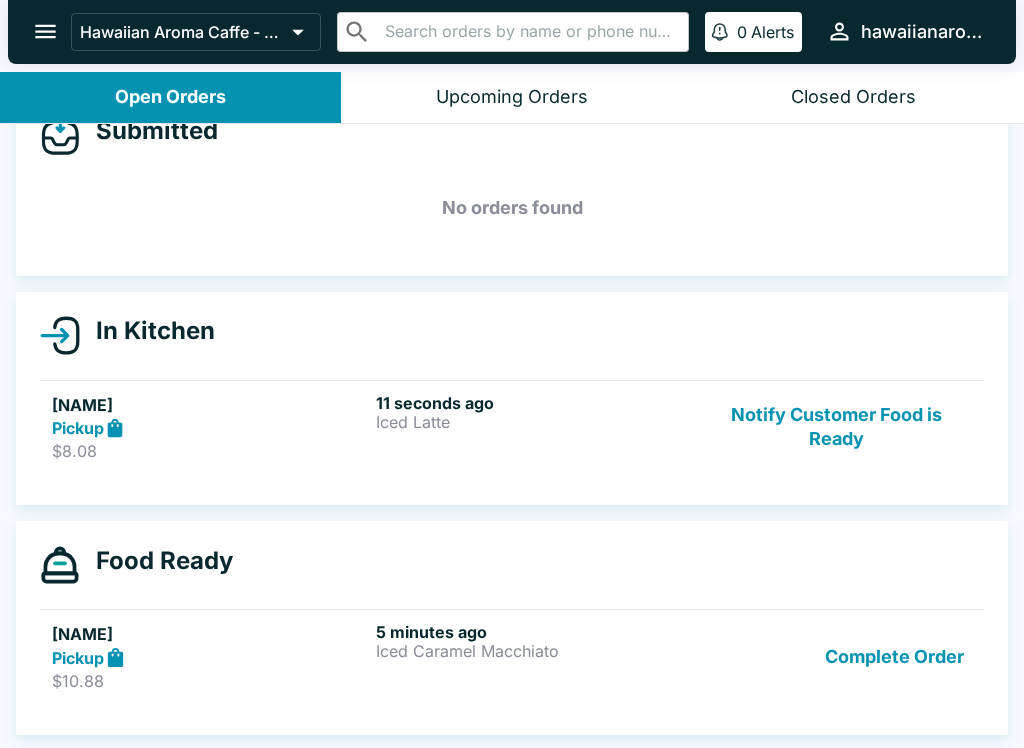 click on "Complete Order" at bounding box center (894, 656) 